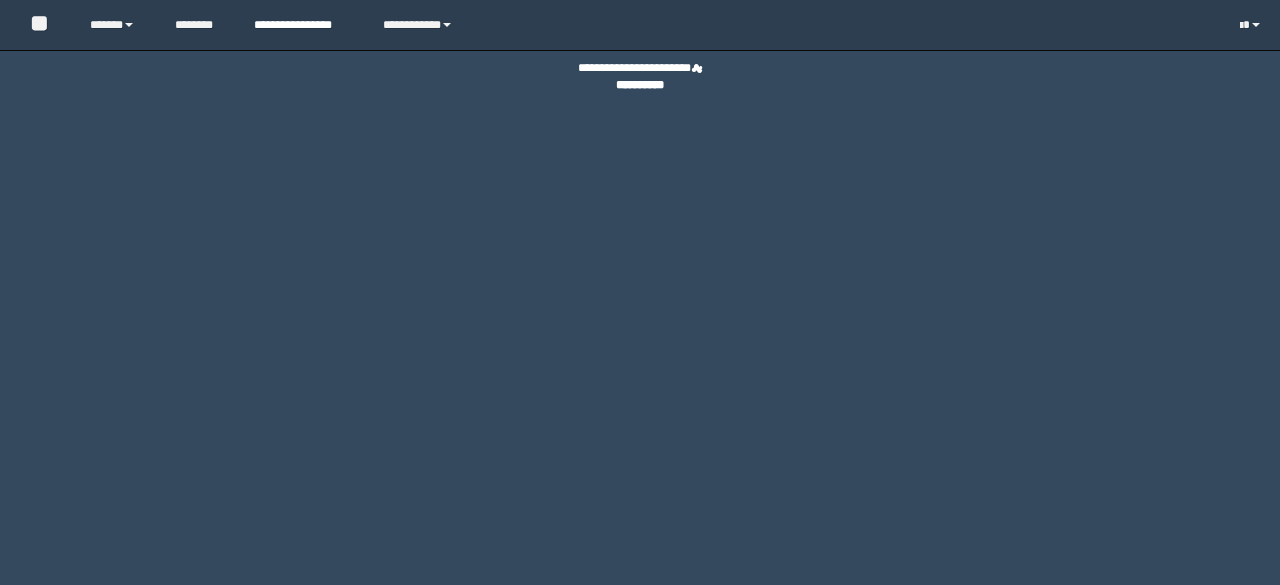 scroll, scrollTop: 0, scrollLeft: 0, axis: both 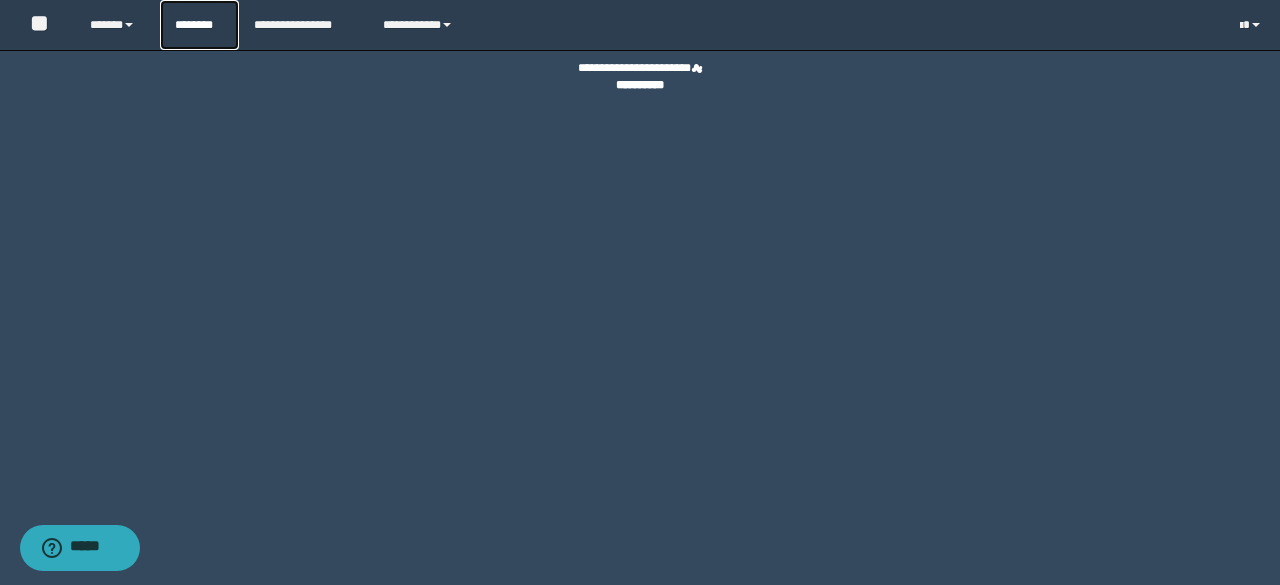 click on "********" at bounding box center [199, 25] 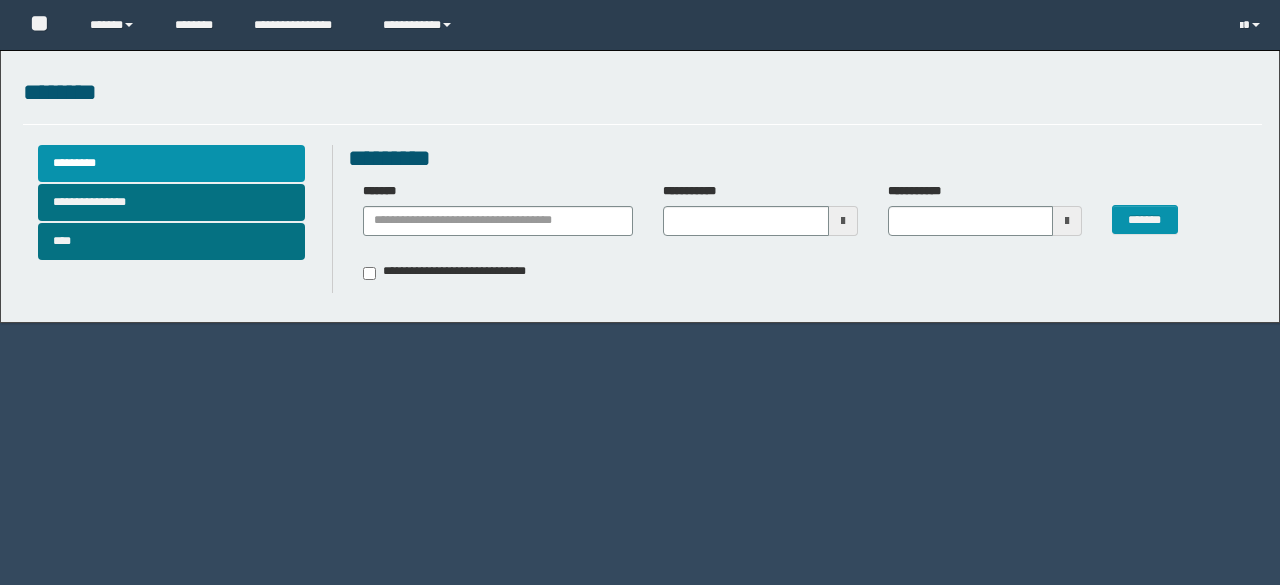 scroll, scrollTop: 0, scrollLeft: 0, axis: both 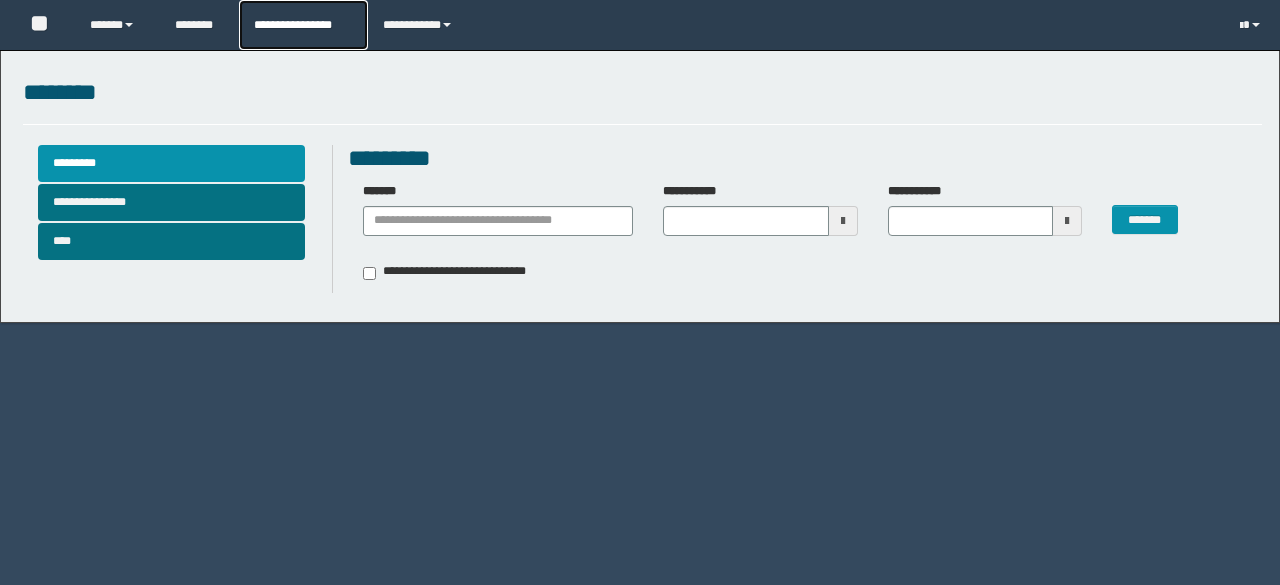 click on "**********" at bounding box center (303, 25) 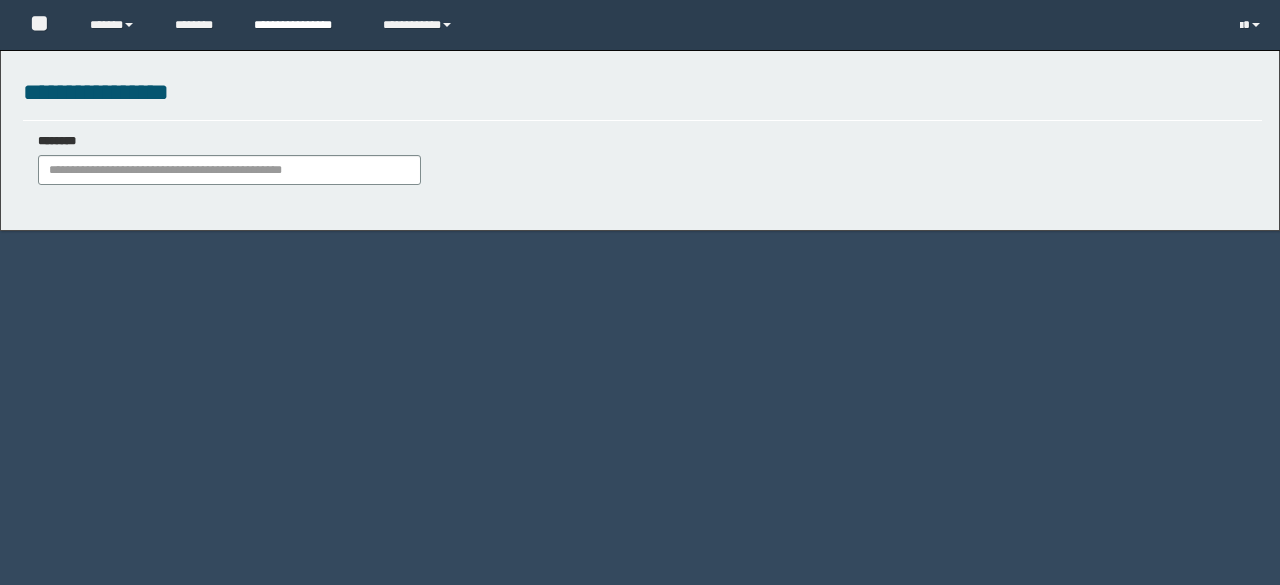 scroll, scrollTop: 0, scrollLeft: 0, axis: both 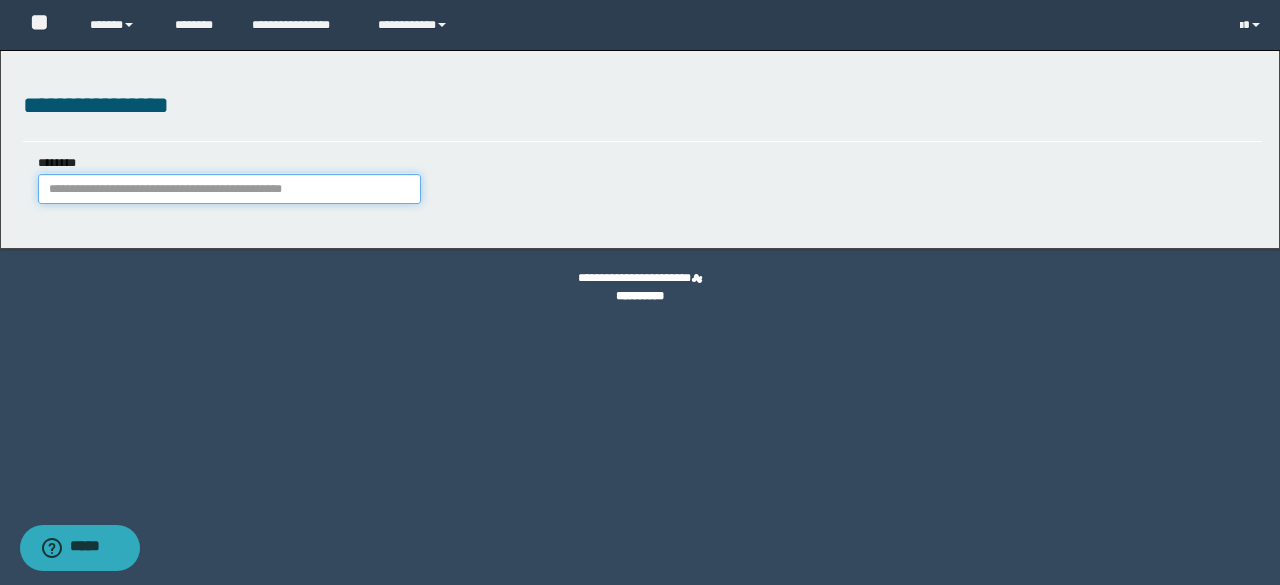 click on "********" at bounding box center (229, 189) 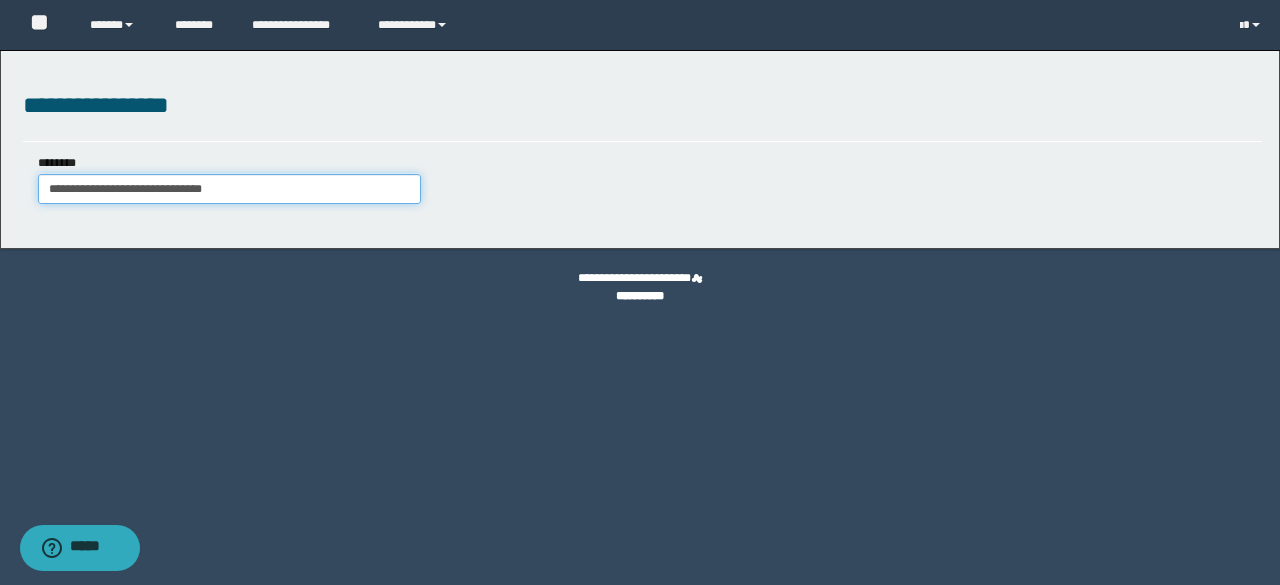 type on "**********" 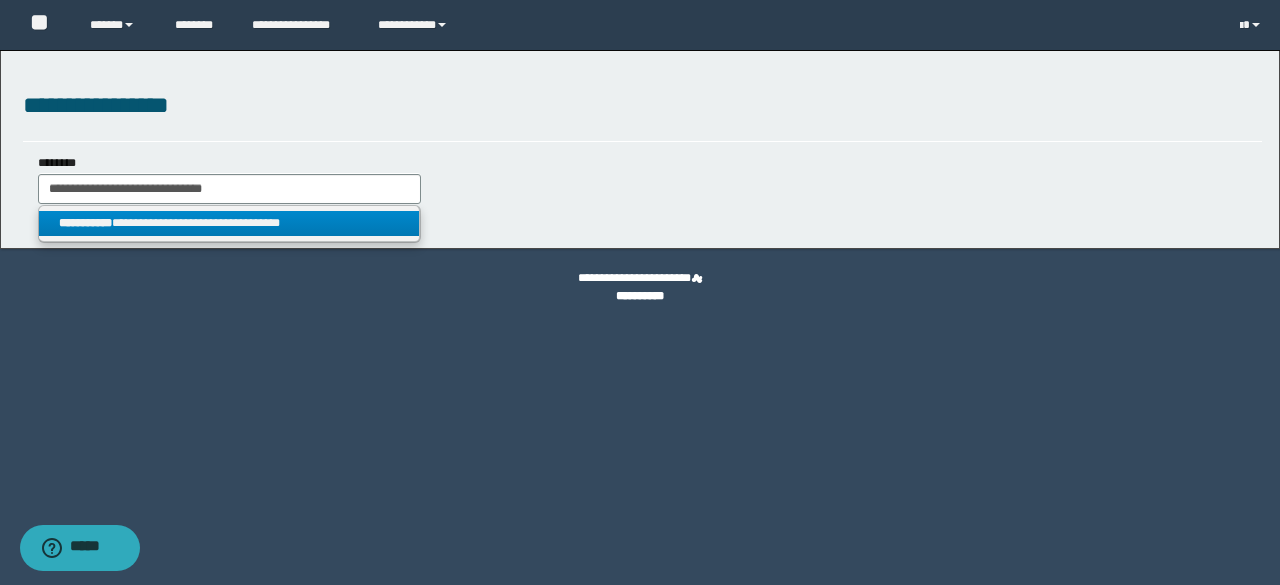 click on "**********" at bounding box center (229, 223) 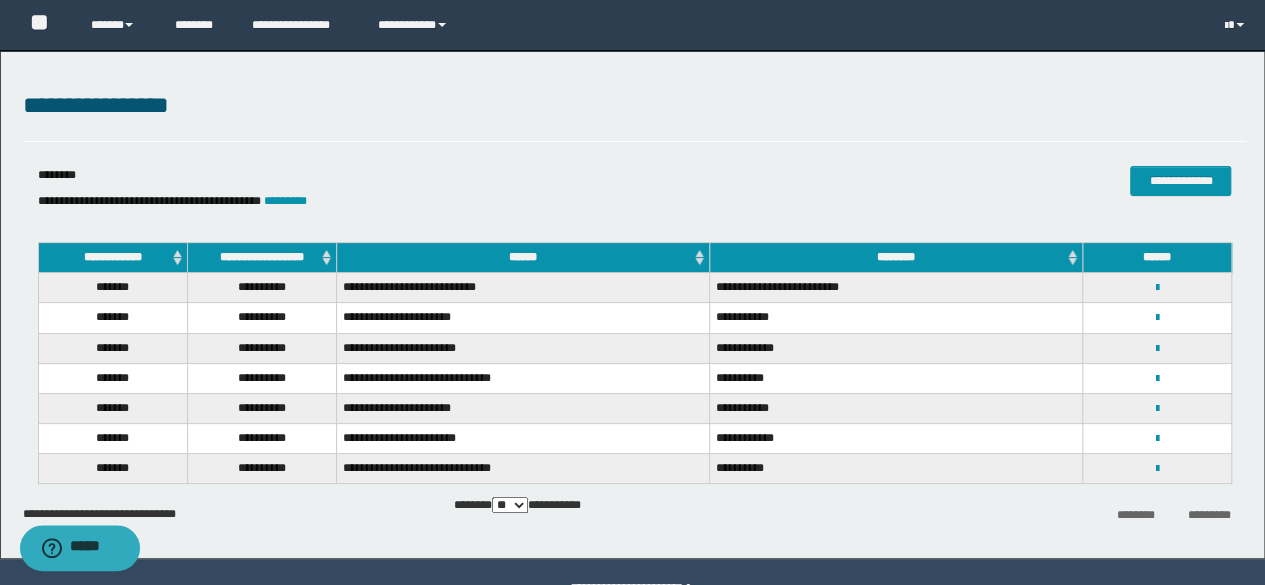 click on "**********" at bounding box center [1157, 317] 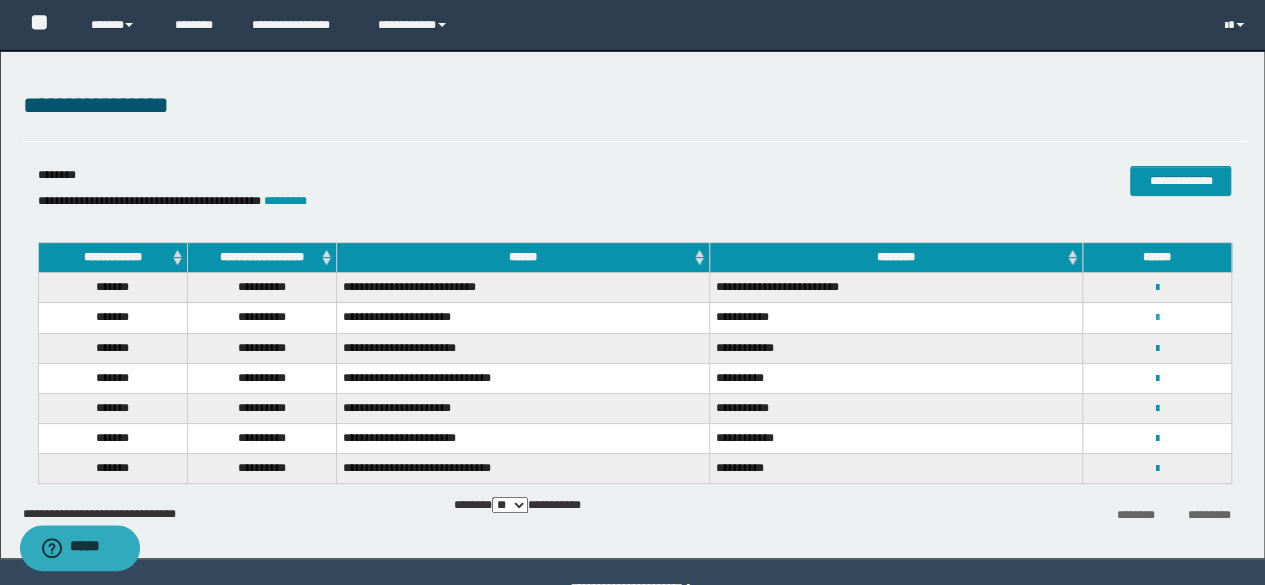 click at bounding box center (1157, 318) 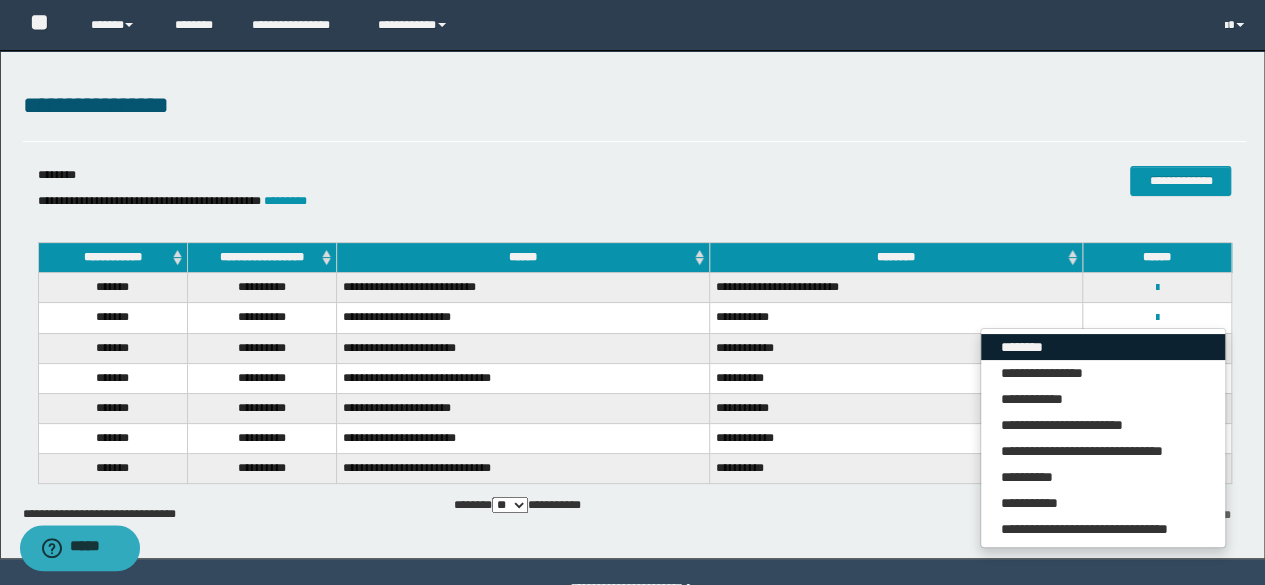 click on "********" at bounding box center [1103, 347] 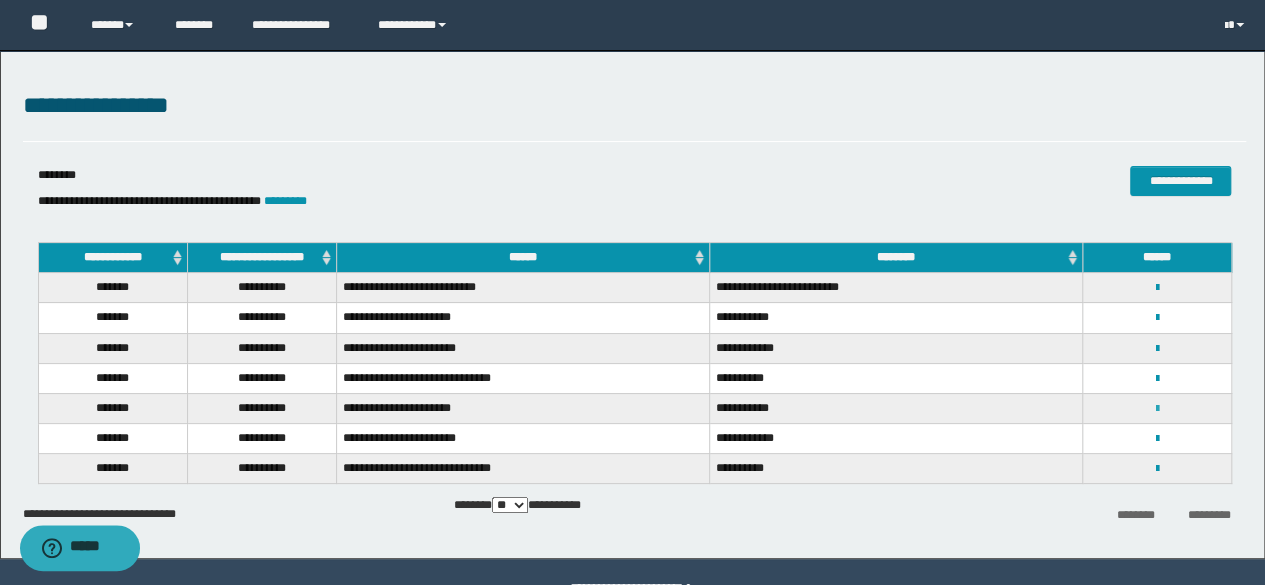 click at bounding box center (1157, 409) 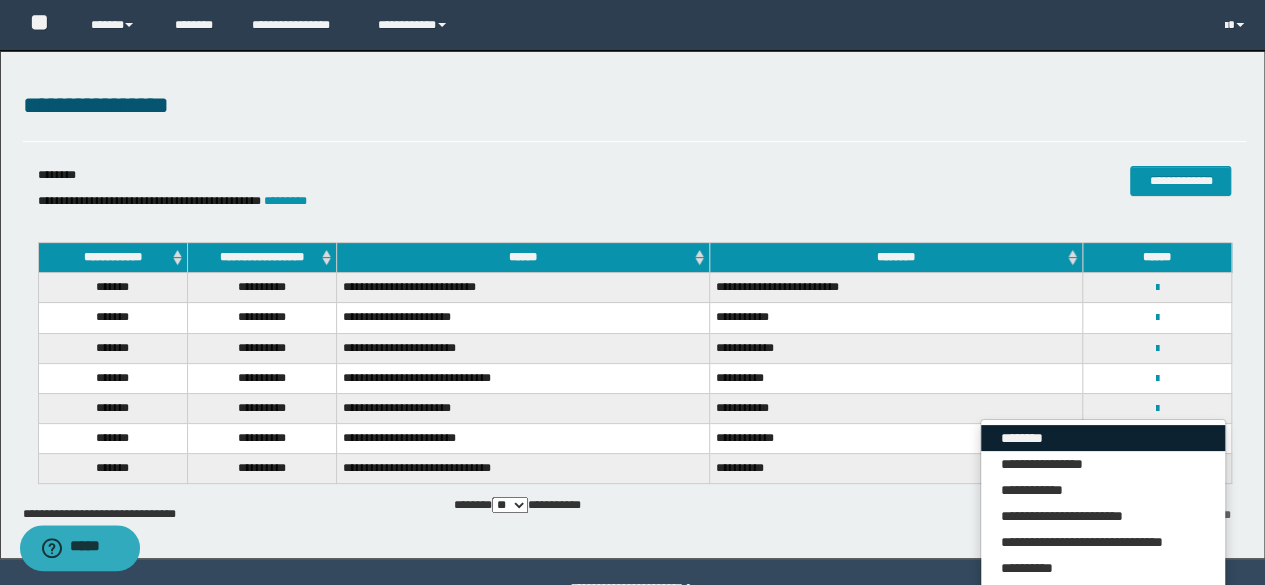 click on "********" at bounding box center (1103, 438) 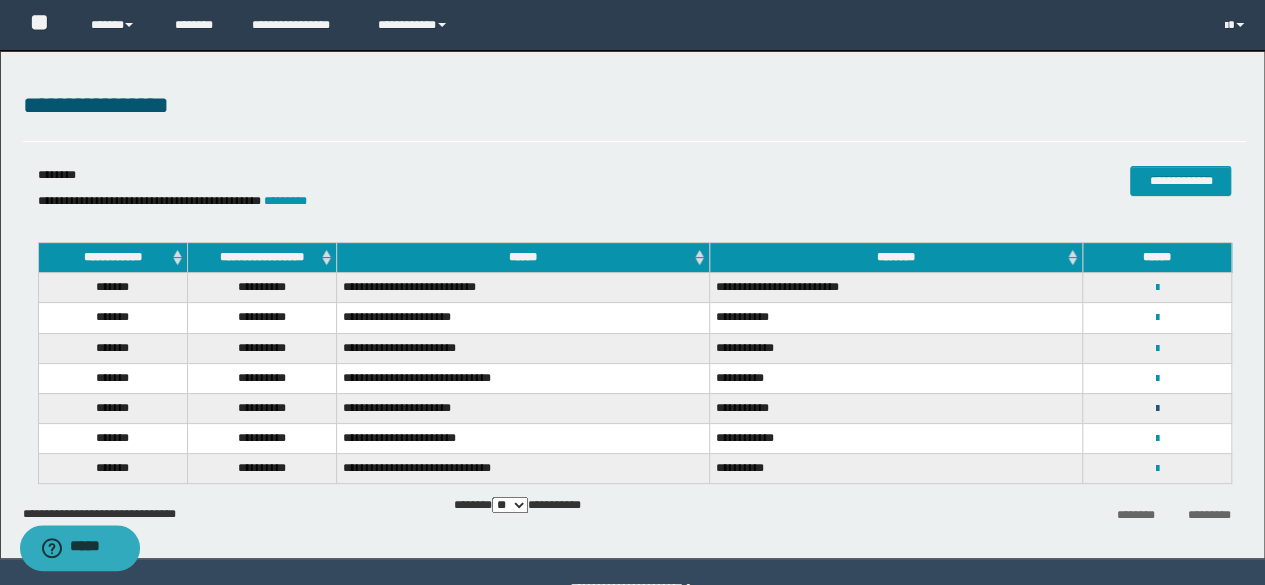 click on "**********" at bounding box center [1157, 408] 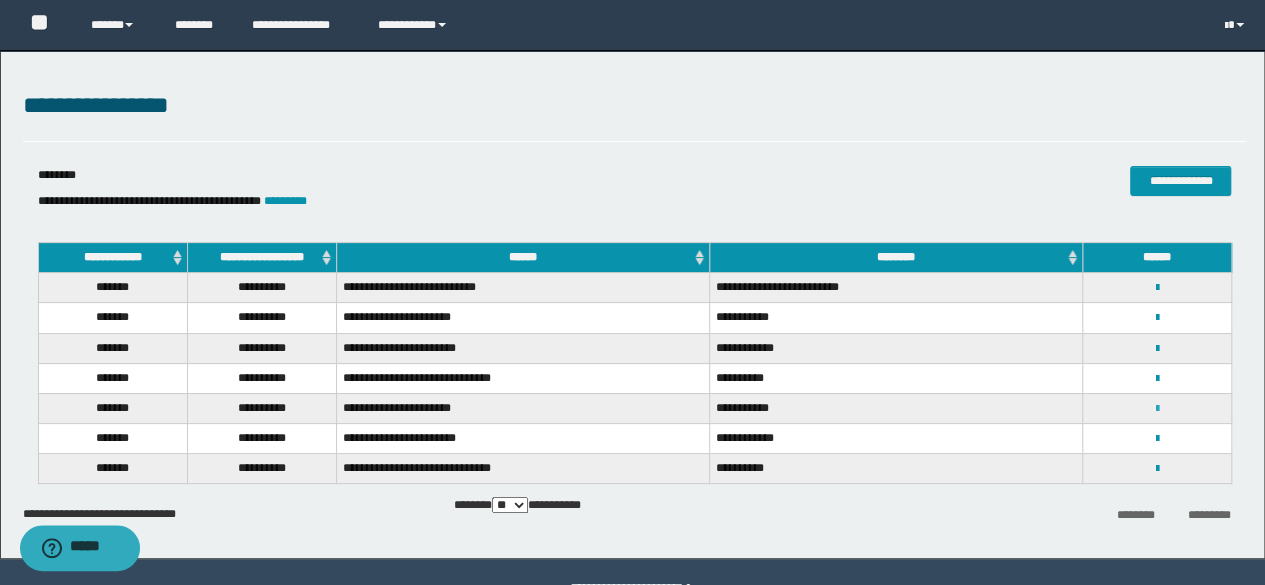 click at bounding box center [1157, 409] 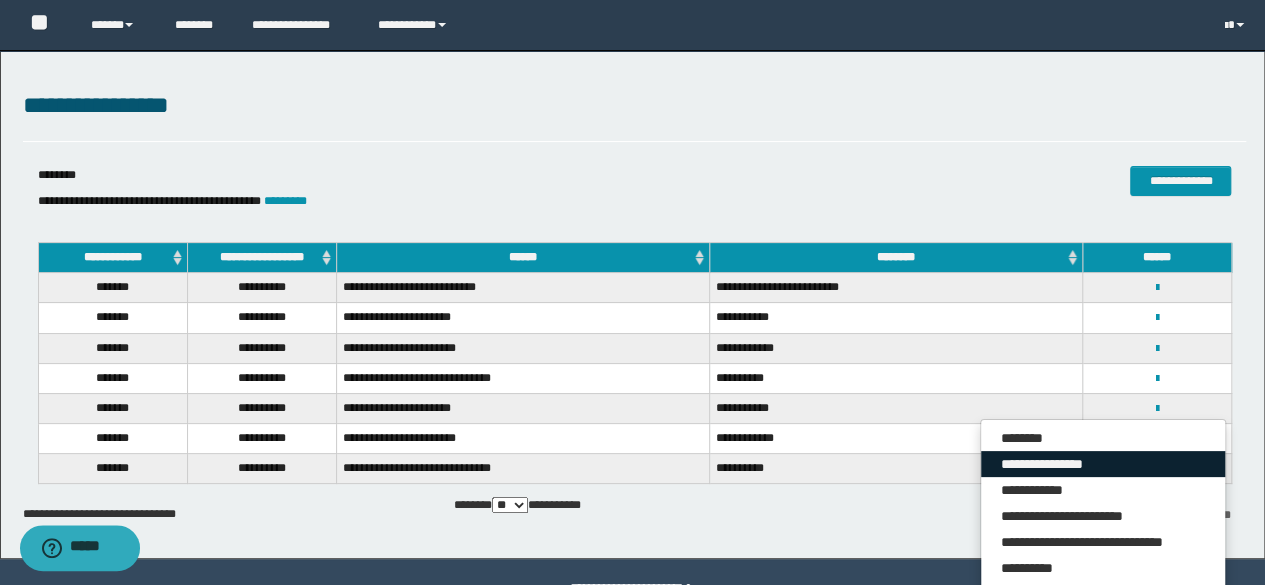 click on "**********" at bounding box center (1103, 464) 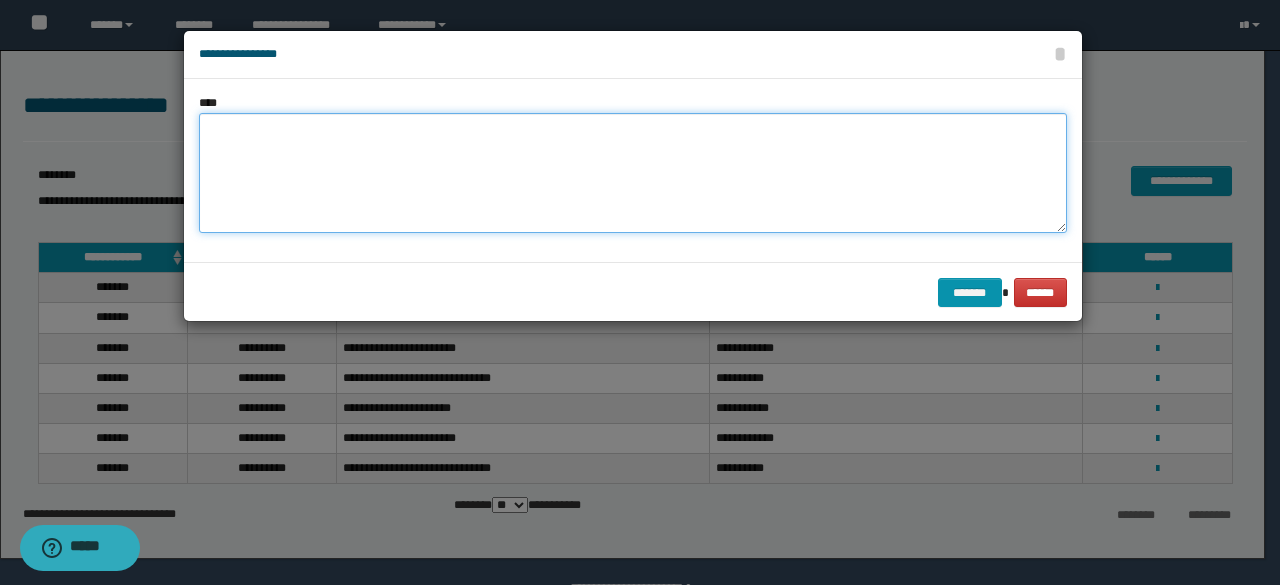 click at bounding box center (633, 173) 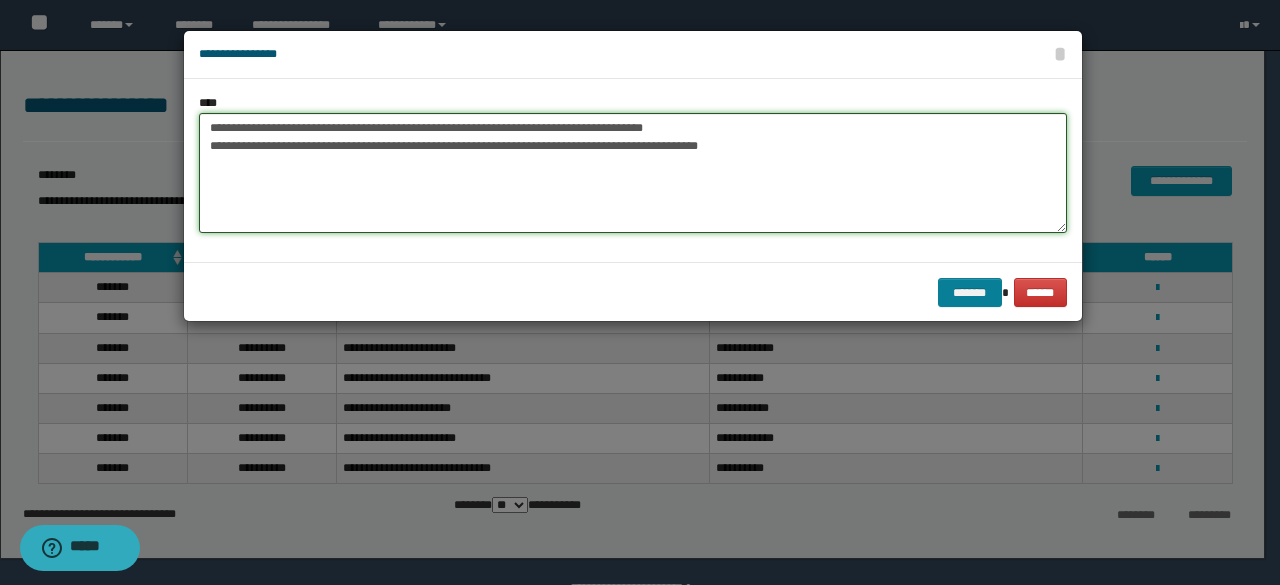 type on "**********" 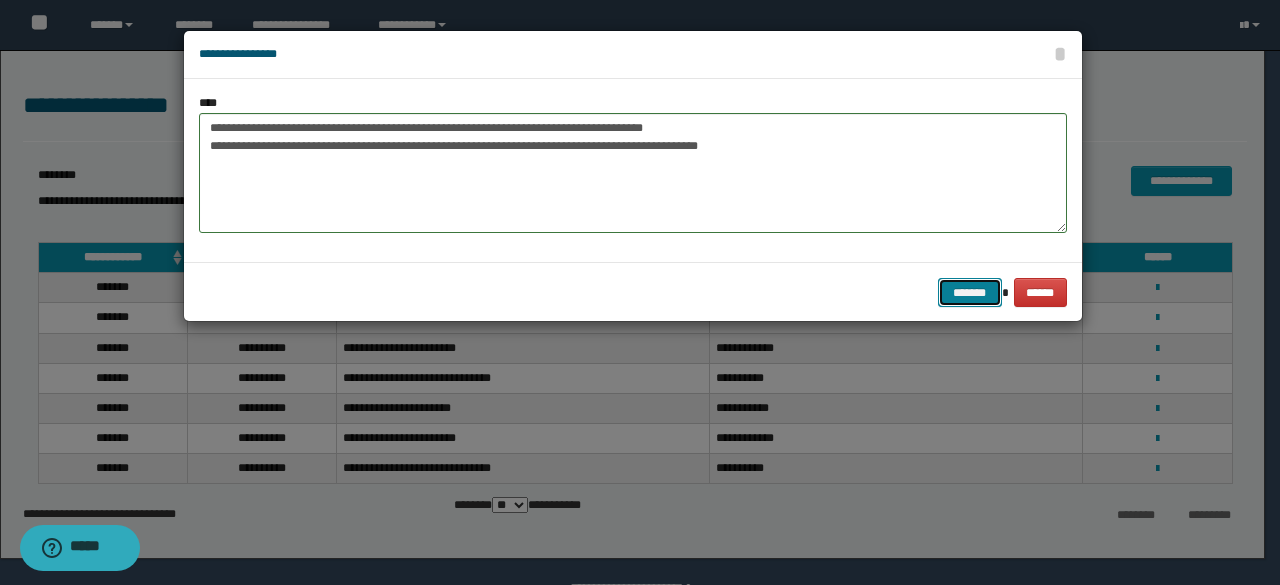 click on "*******" at bounding box center (970, 292) 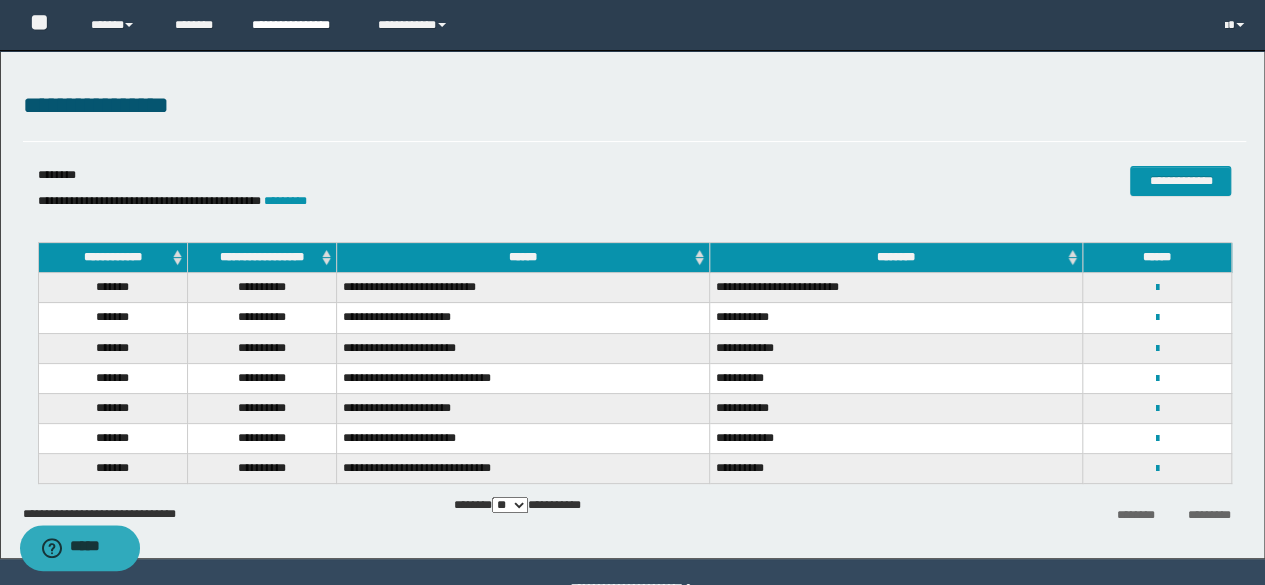 click on "**********" at bounding box center [300, 25] 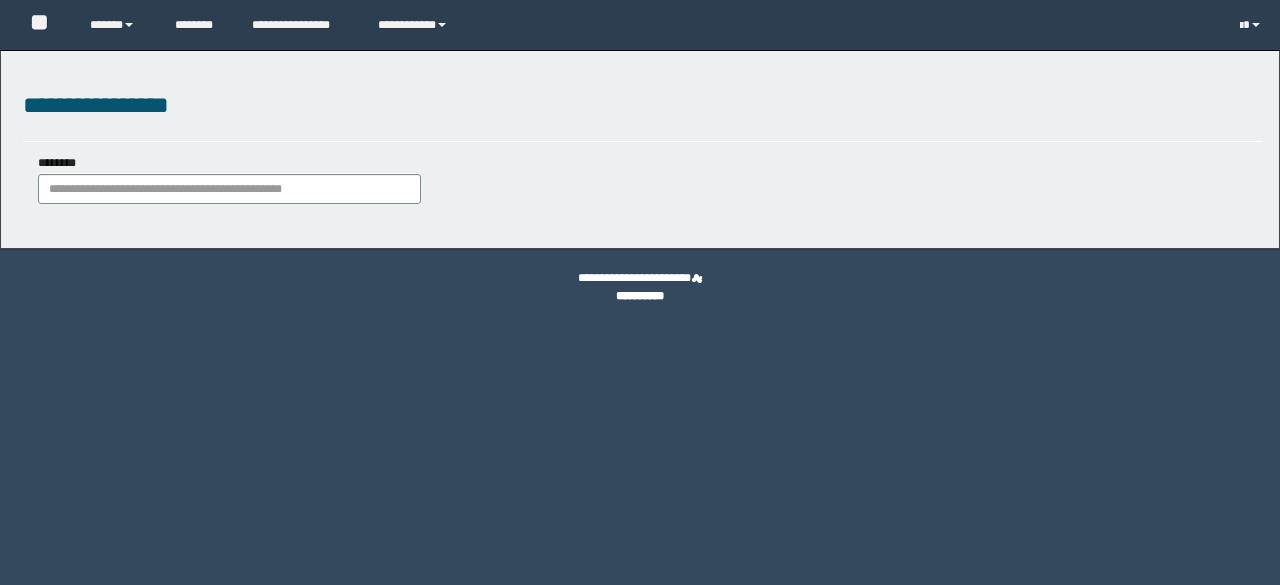 scroll, scrollTop: 0, scrollLeft: 0, axis: both 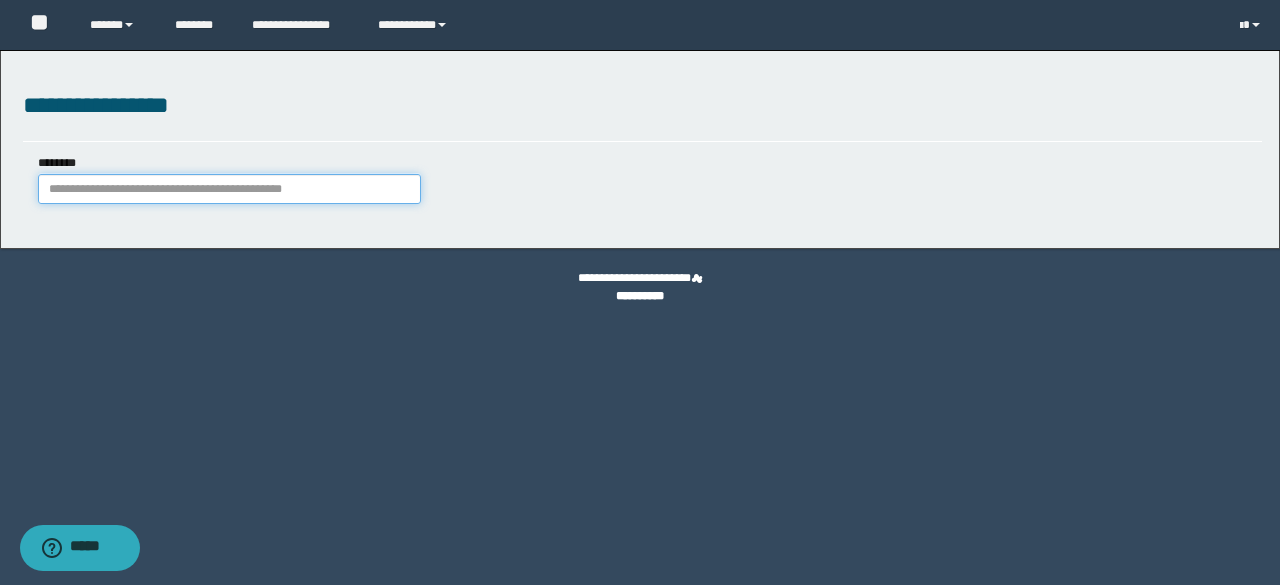 drag, startPoint x: 0, startPoint y: 0, endPoint x: 248, endPoint y: 183, distance: 308.20935 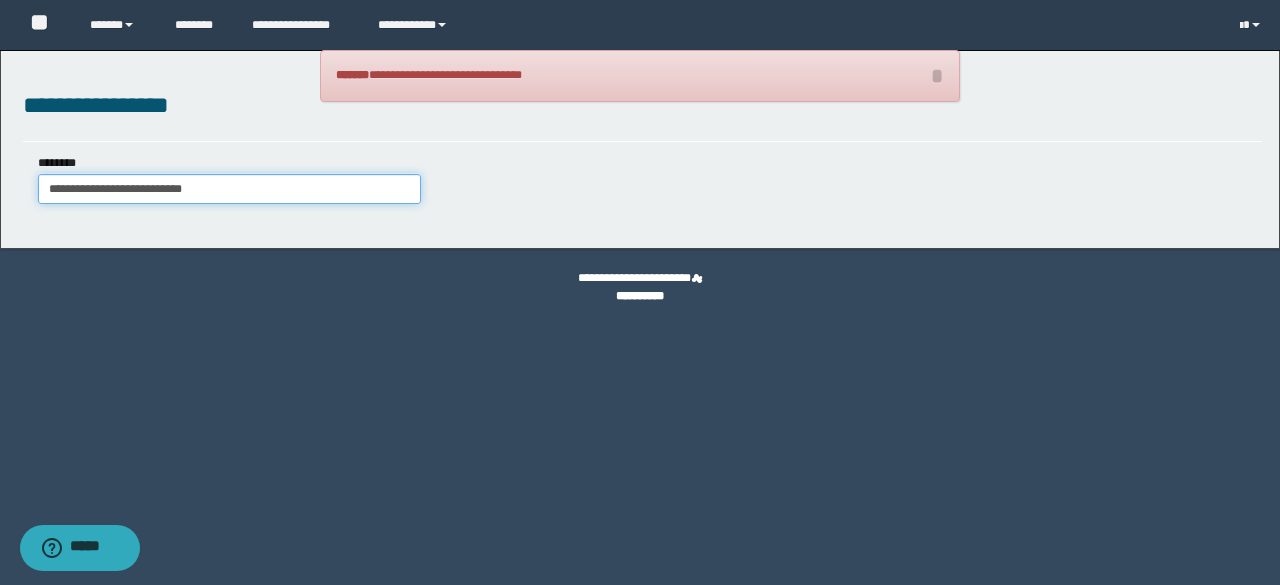 type on "**********" 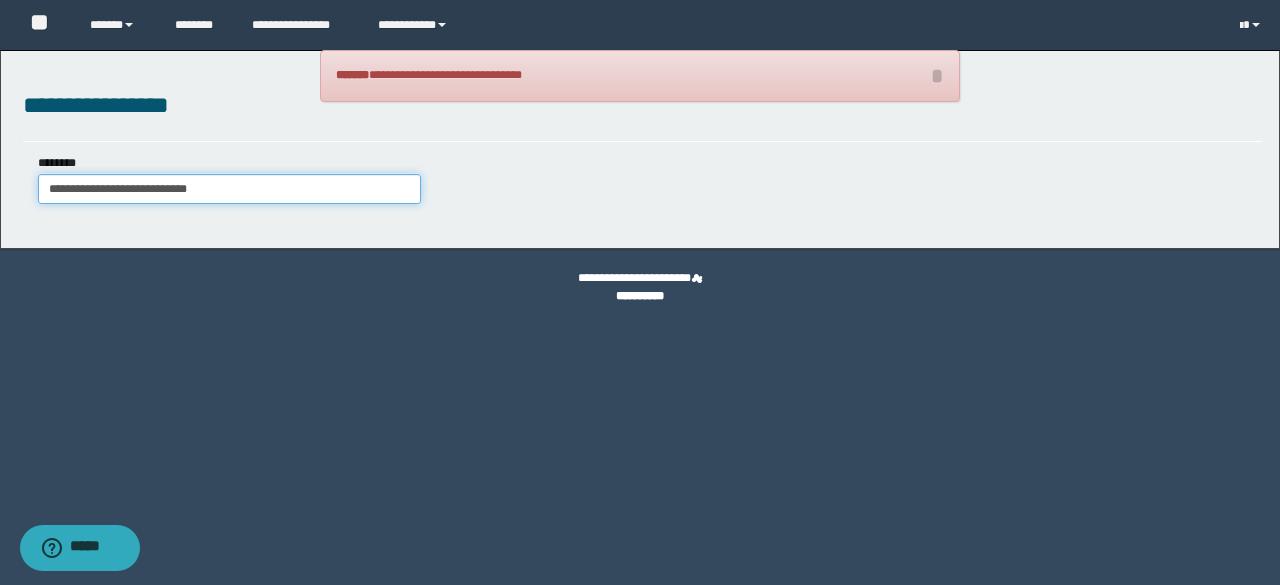 type on "**********" 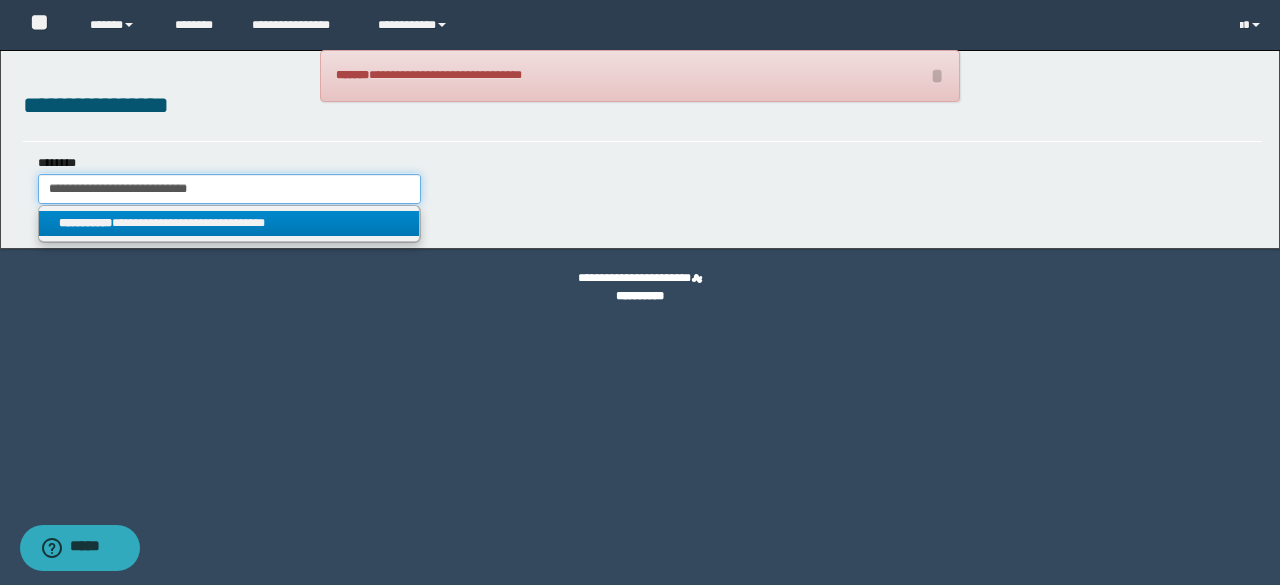 type on "**********" 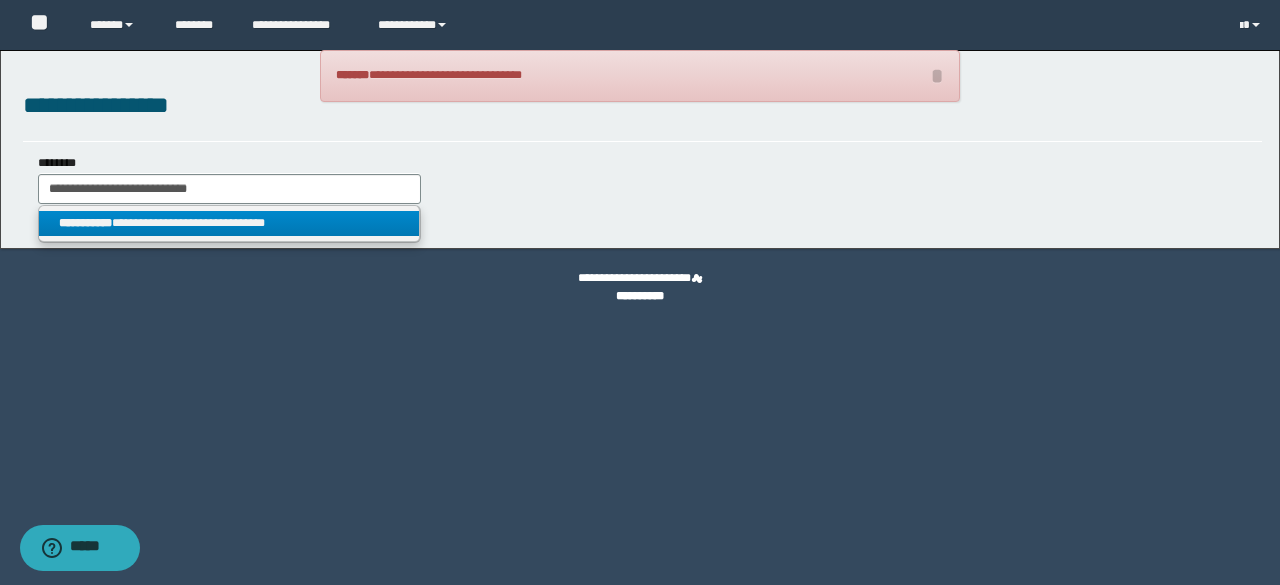 click on "**********" at bounding box center (229, 223) 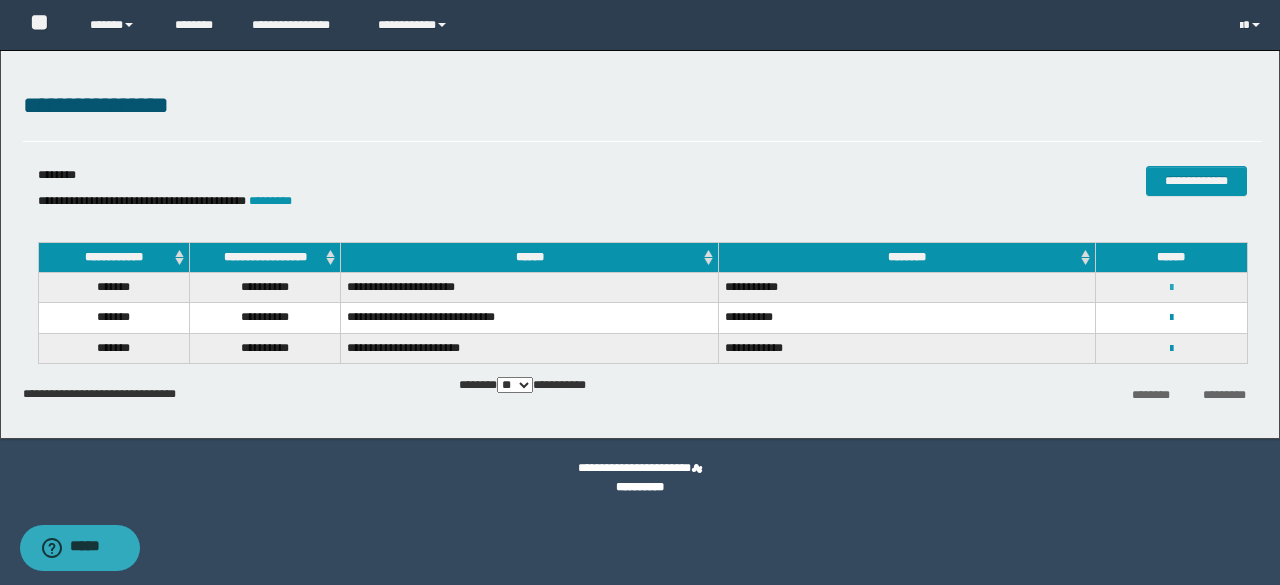 click at bounding box center [1171, 288] 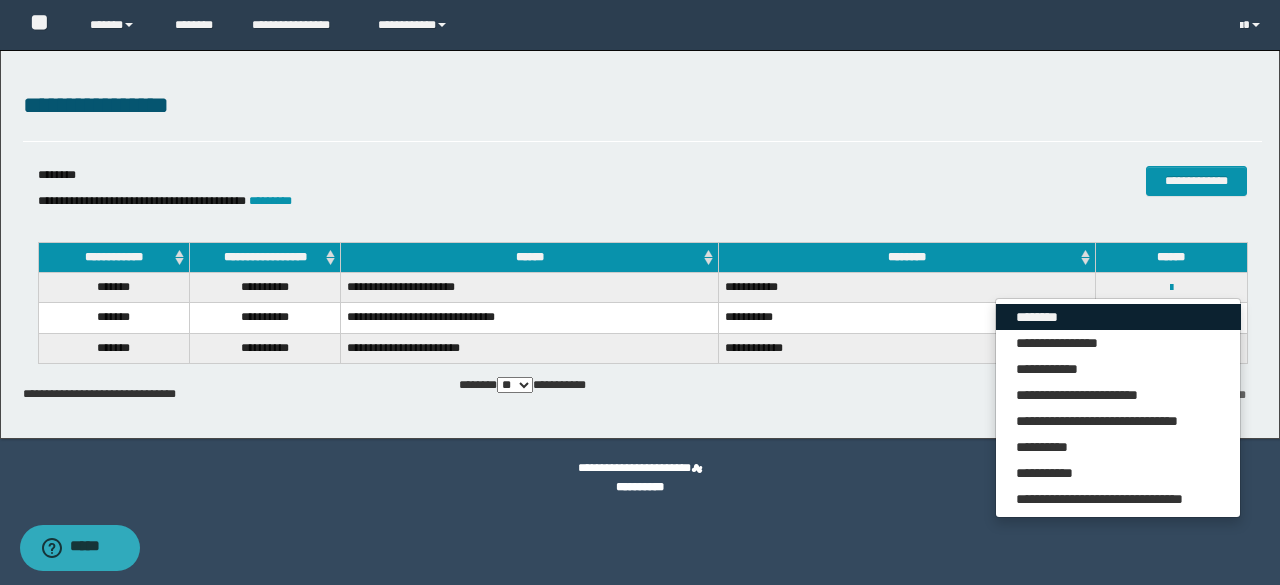 click on "********" at bounding box center (1118, 317) 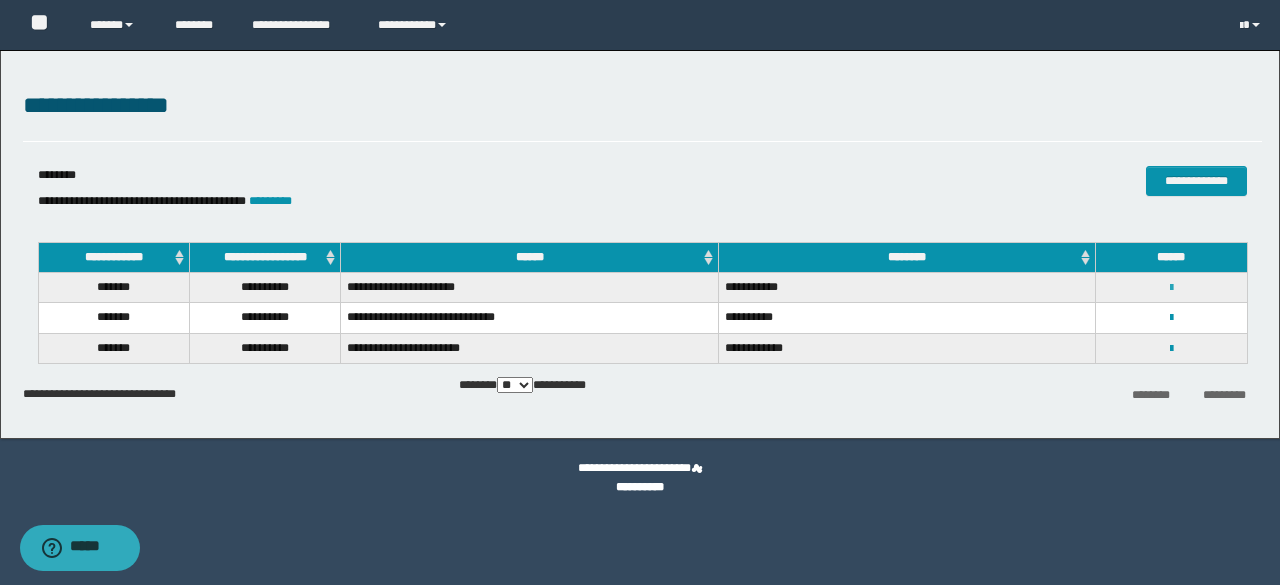 click at bounding box center [1171, 288] 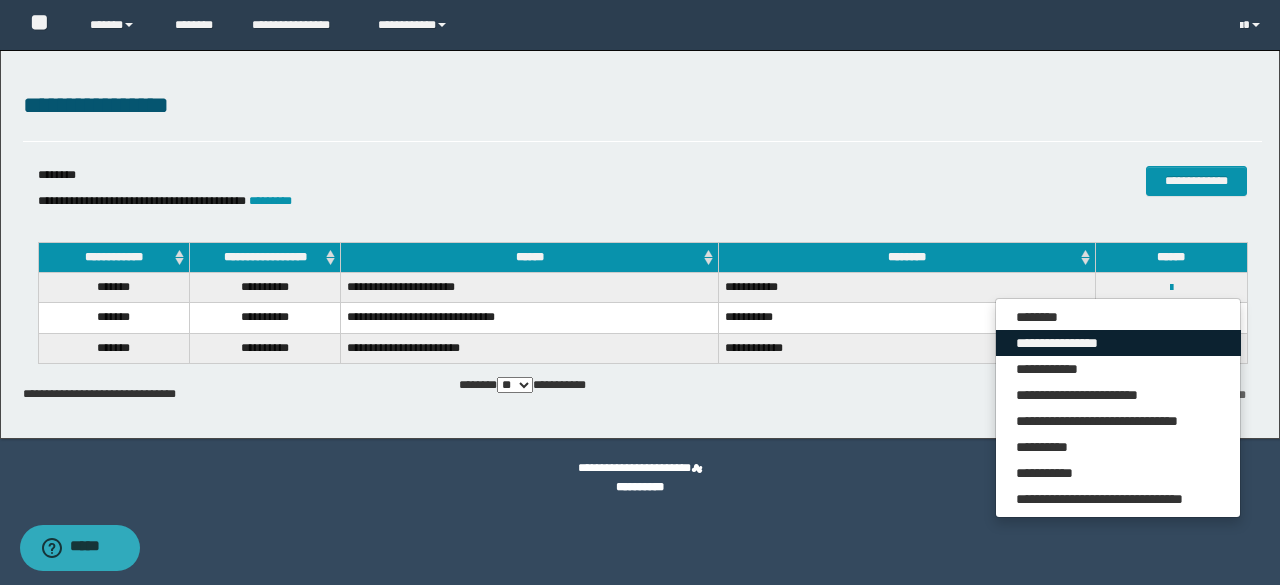 click on "**********" at bounding box center [1118, 343] 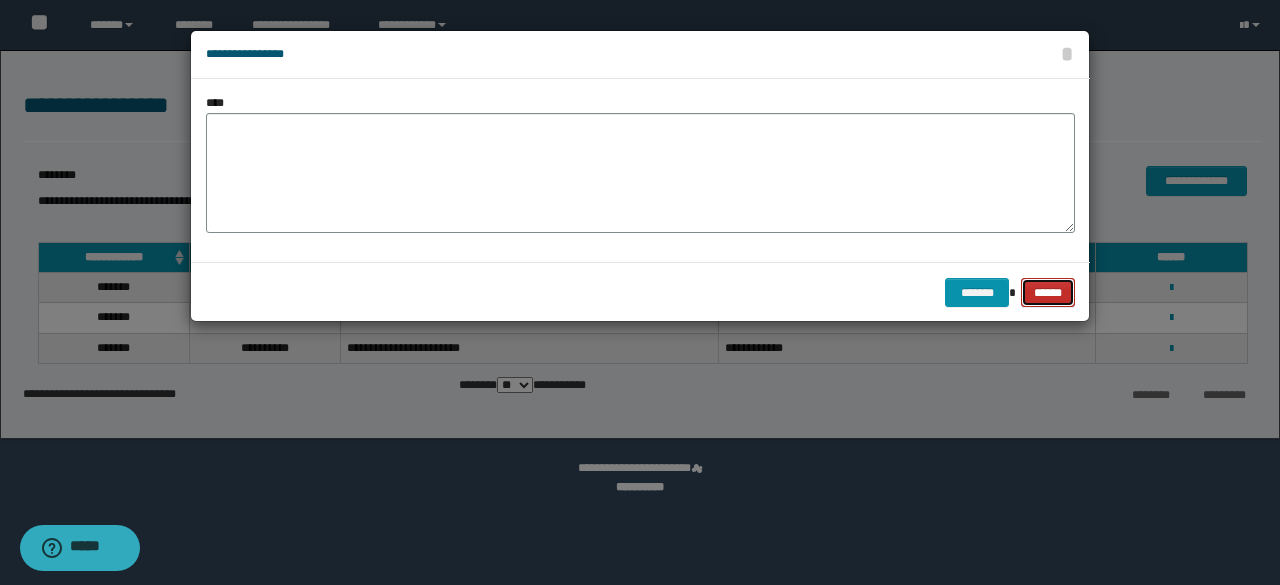 click on "******" at bounding box center [1048, 292] 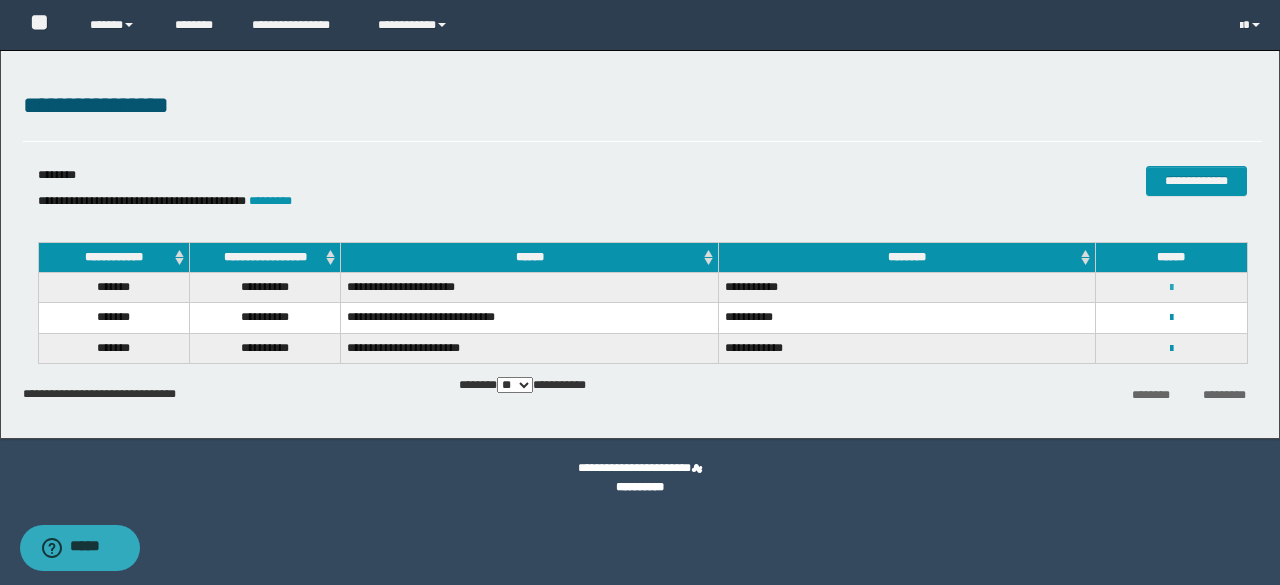 click at bounding box center (1171, 288) 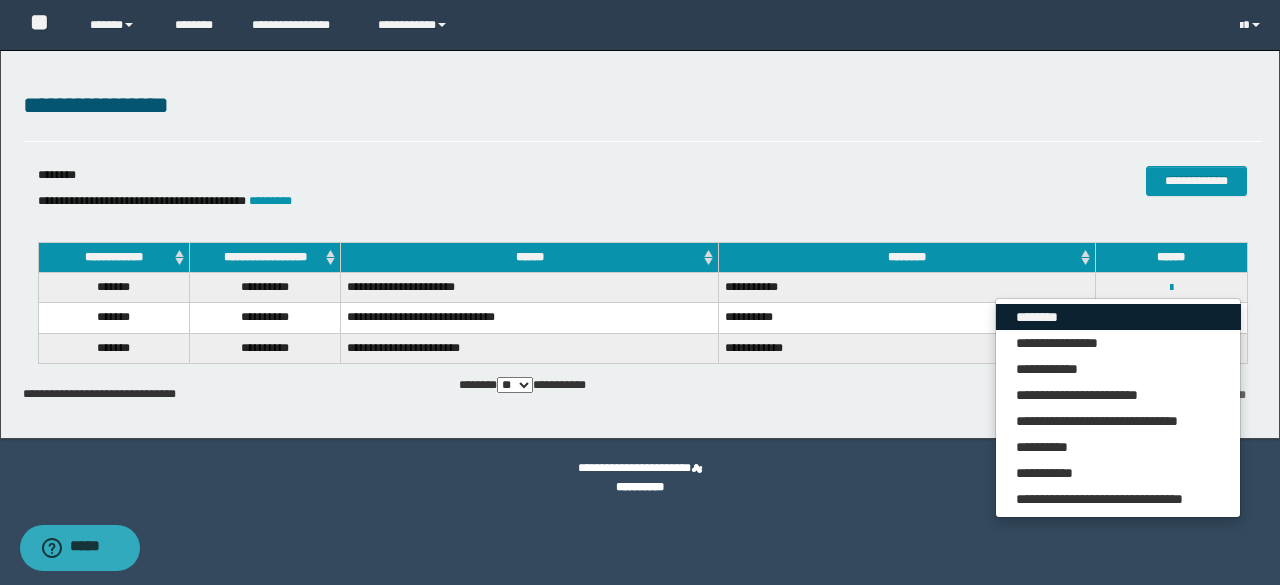 click on "********" at bounding box center [1118, 317] 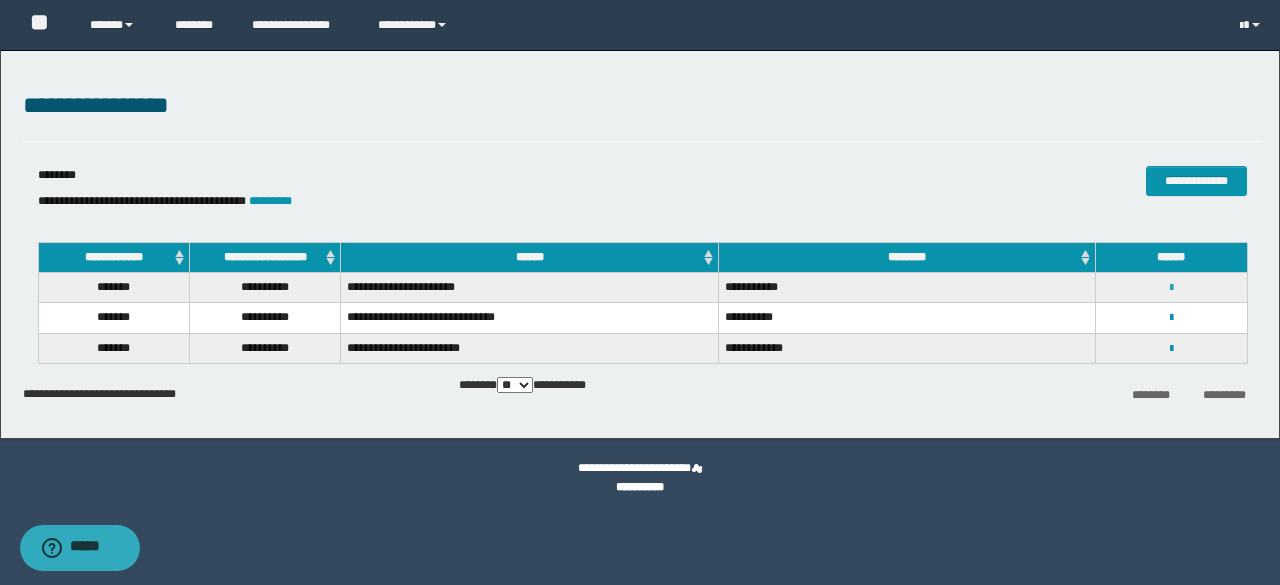 click at bounding box center (1171, 288) 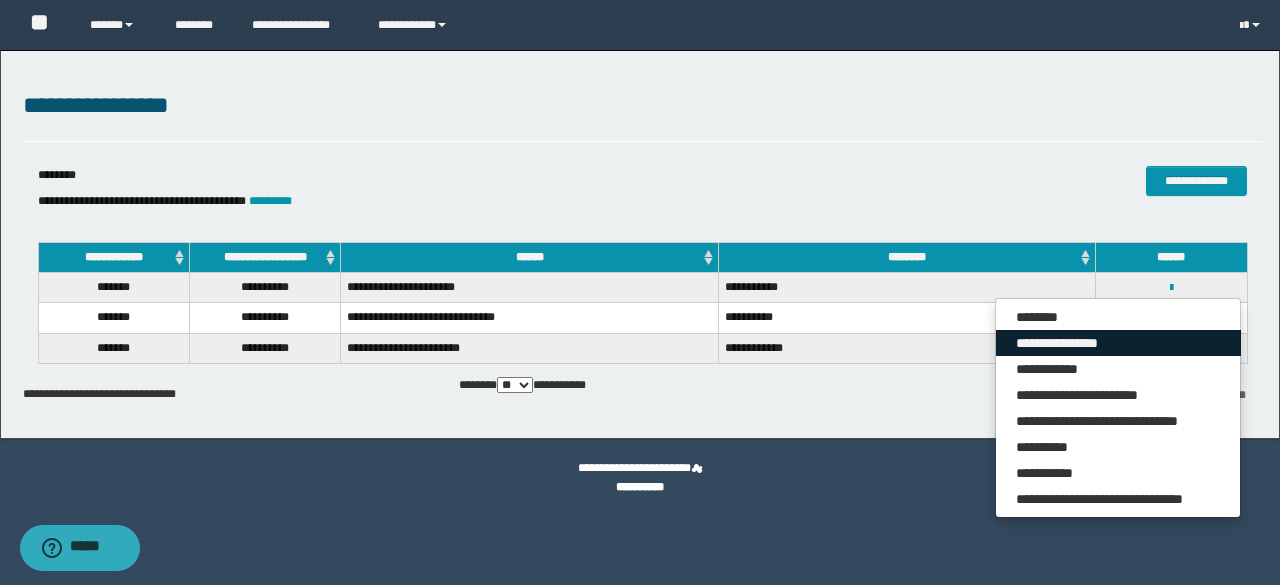 click on "**********" at bounding box center (1118, 343) 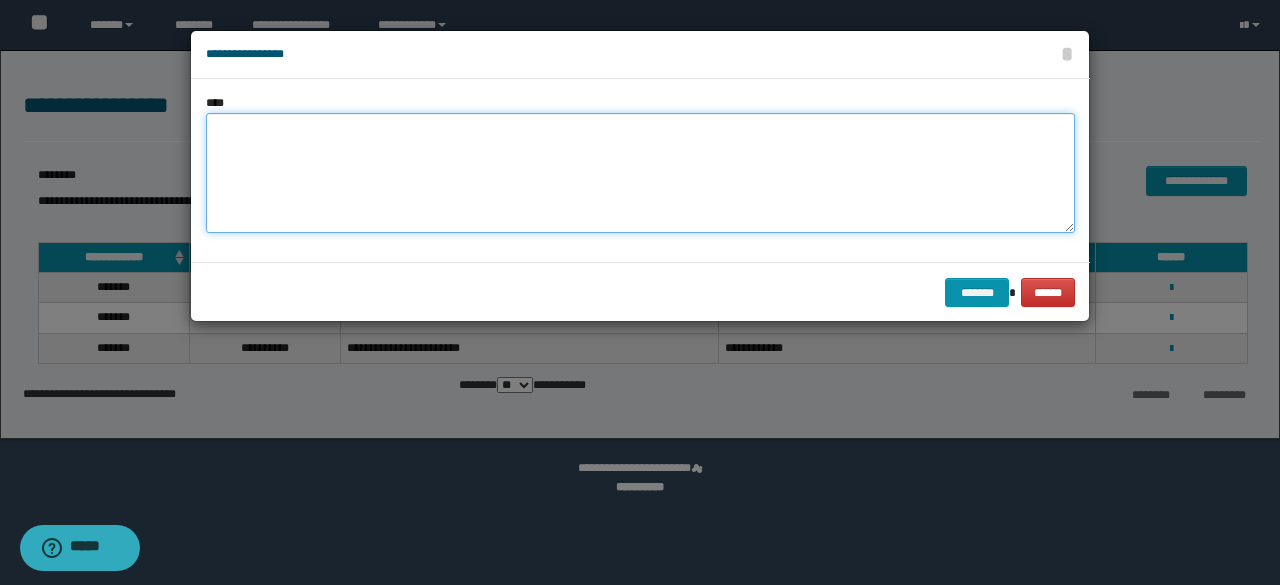 click at bounding box center (640, 173) 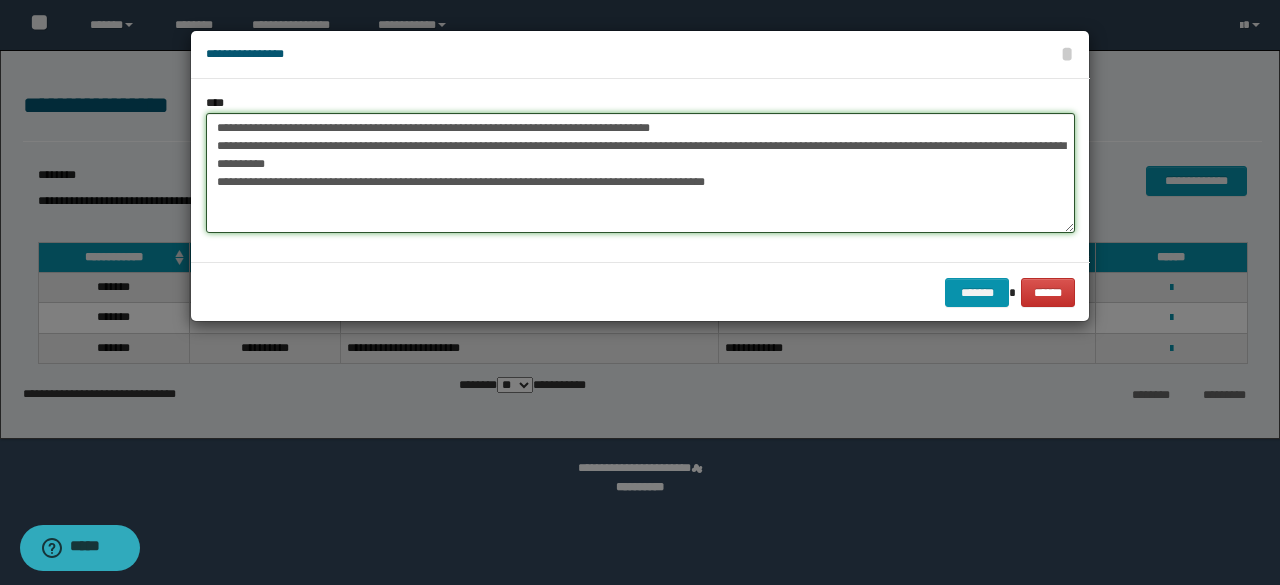 click on "**********" at bounding box center [640, 173] 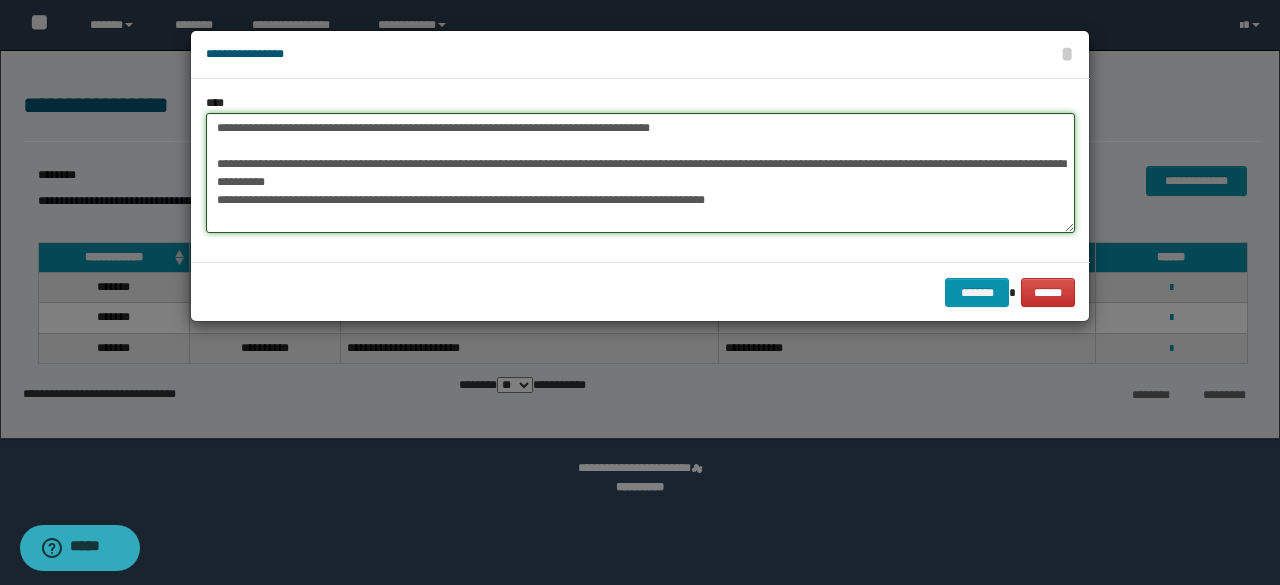 click on "**********" at bounding box center (640, 173) 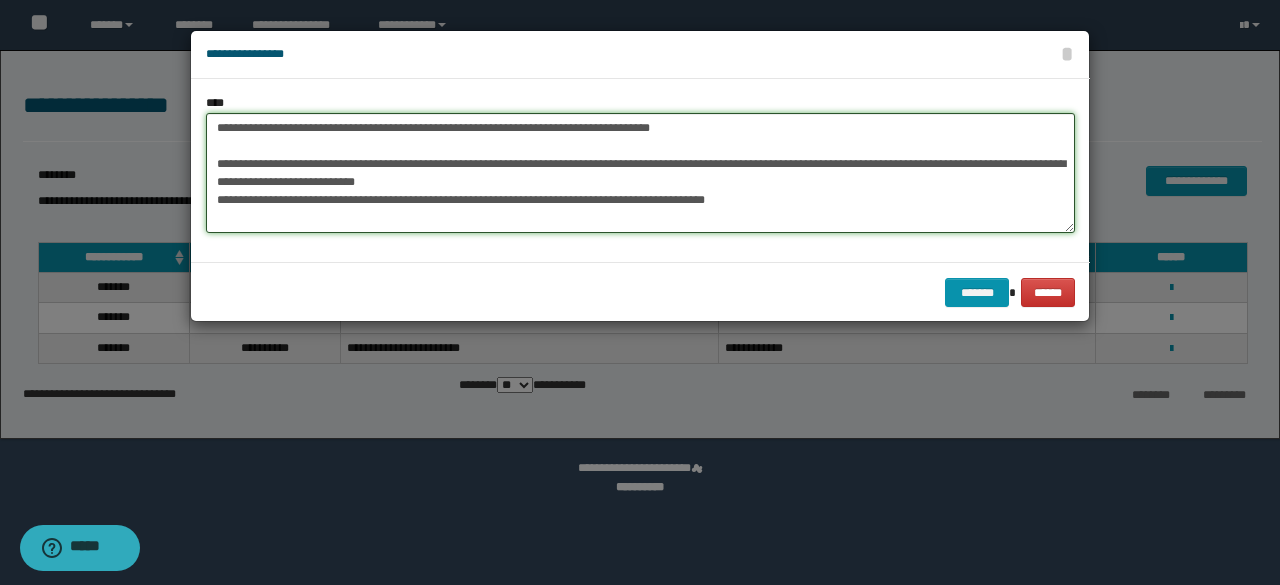 click on "**********" at bounding box center (640, 173) 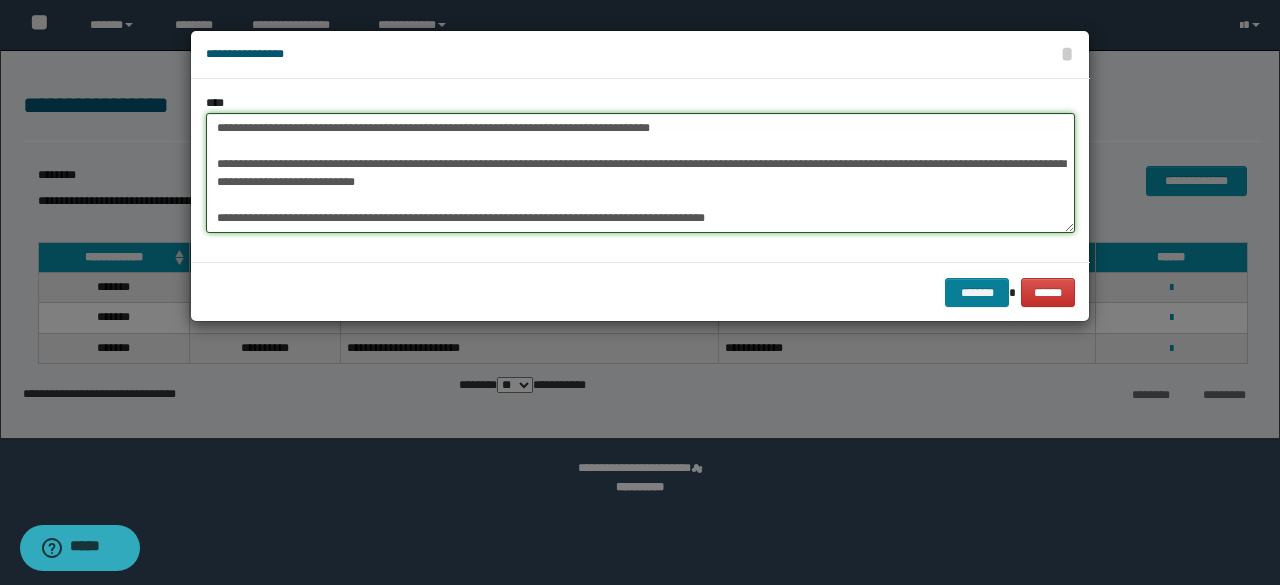 type on "**********" 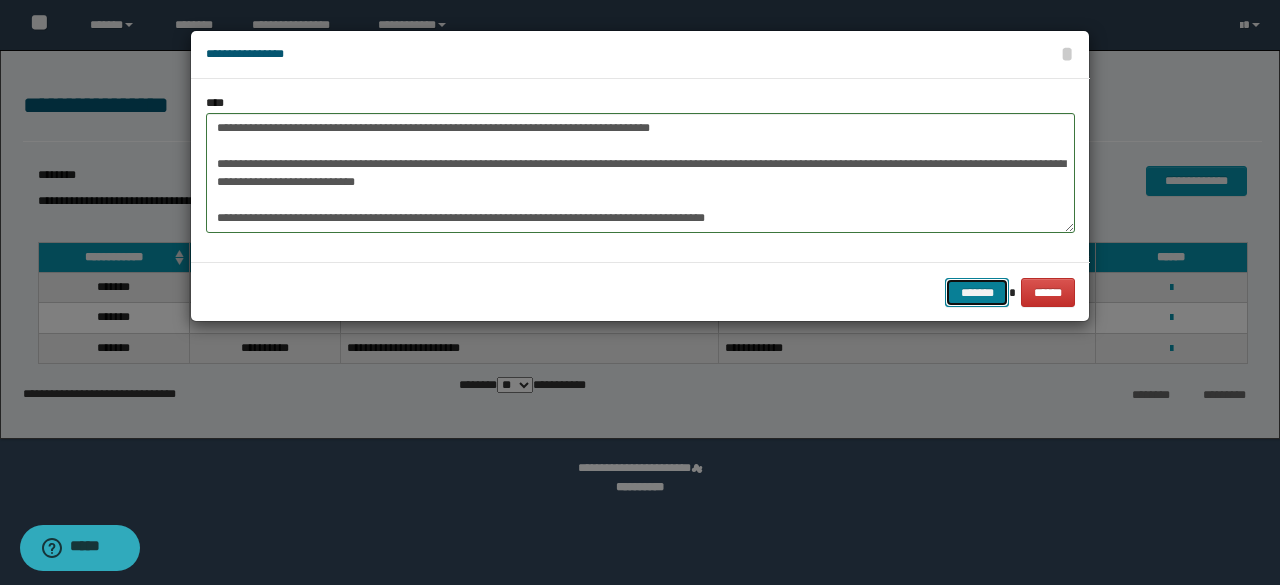 click on "*******" at bounding box center (977, 292) 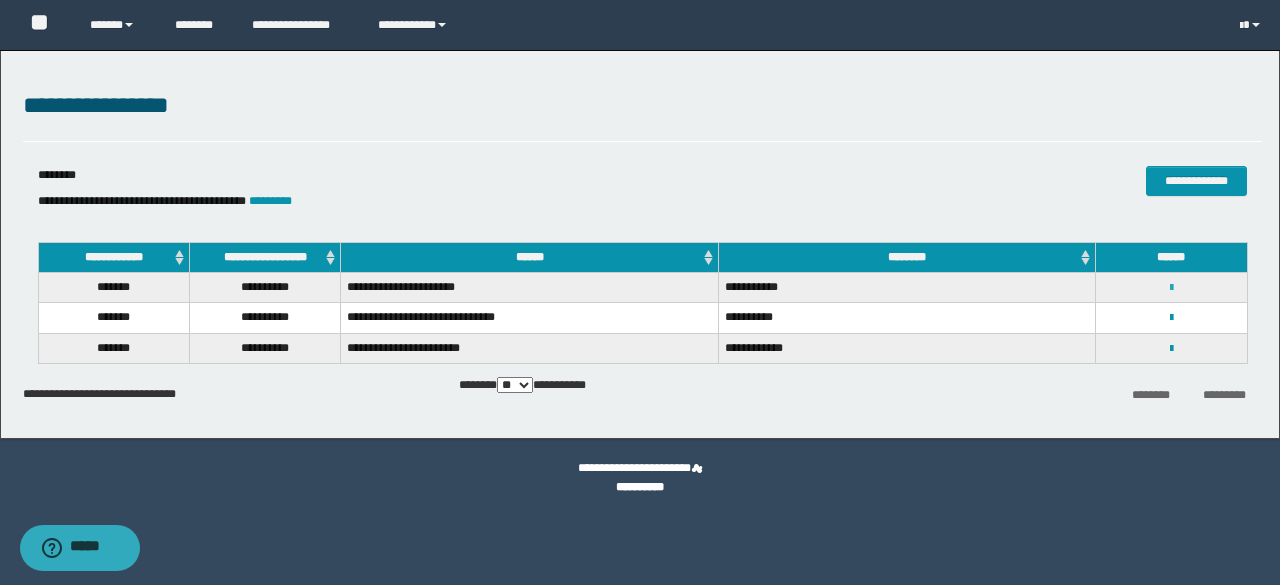 click at bounding box center [1171, 288] 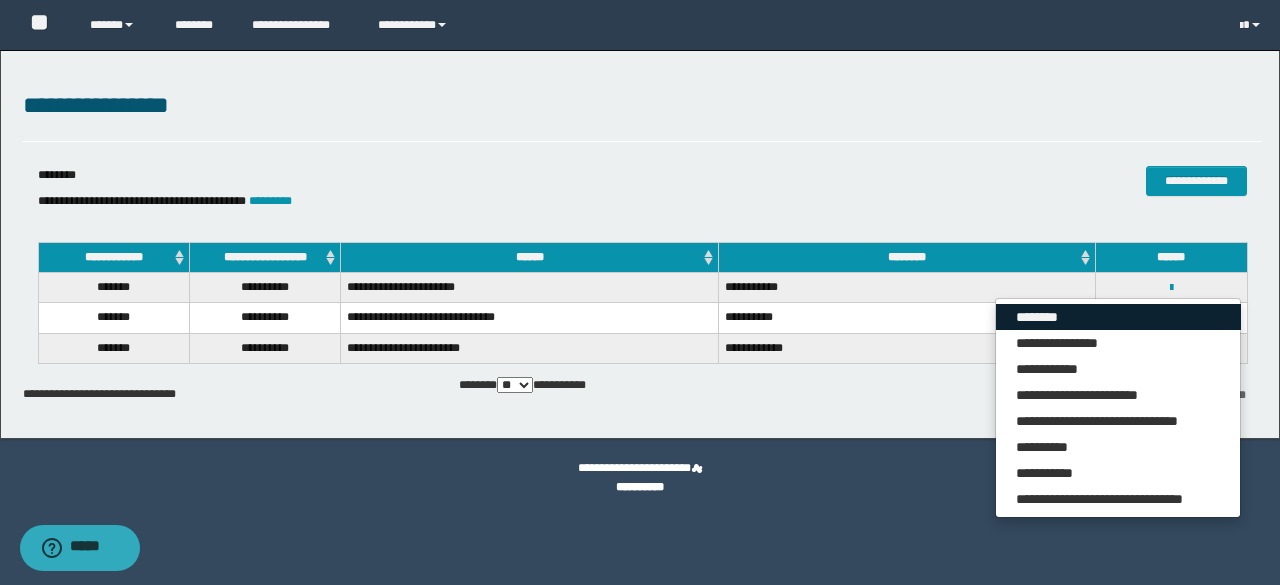 click on "********" at bounding box center [1118, 317] 